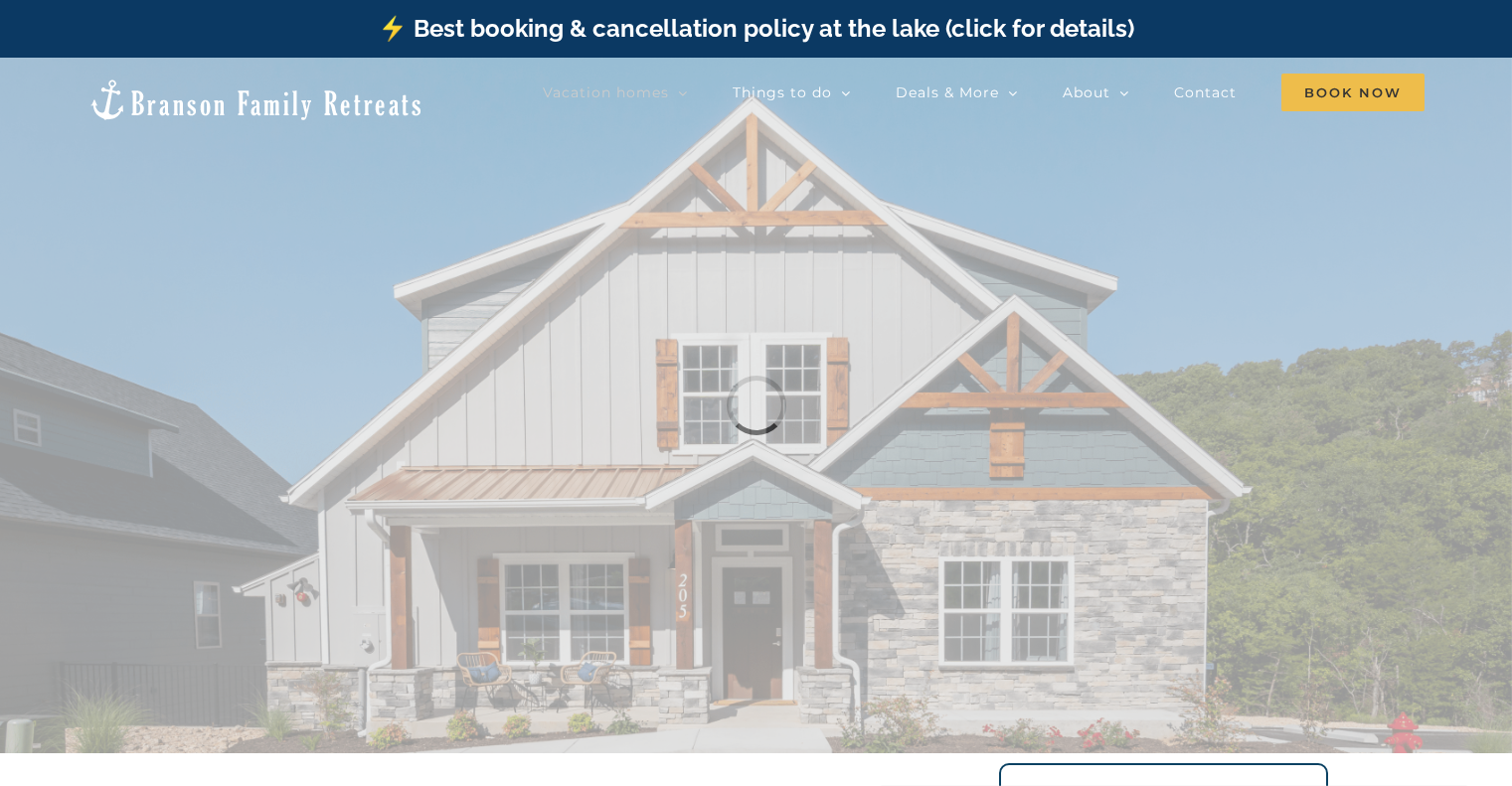 scroll, scrollTop: 0, scrollLeft: 0, axis: both 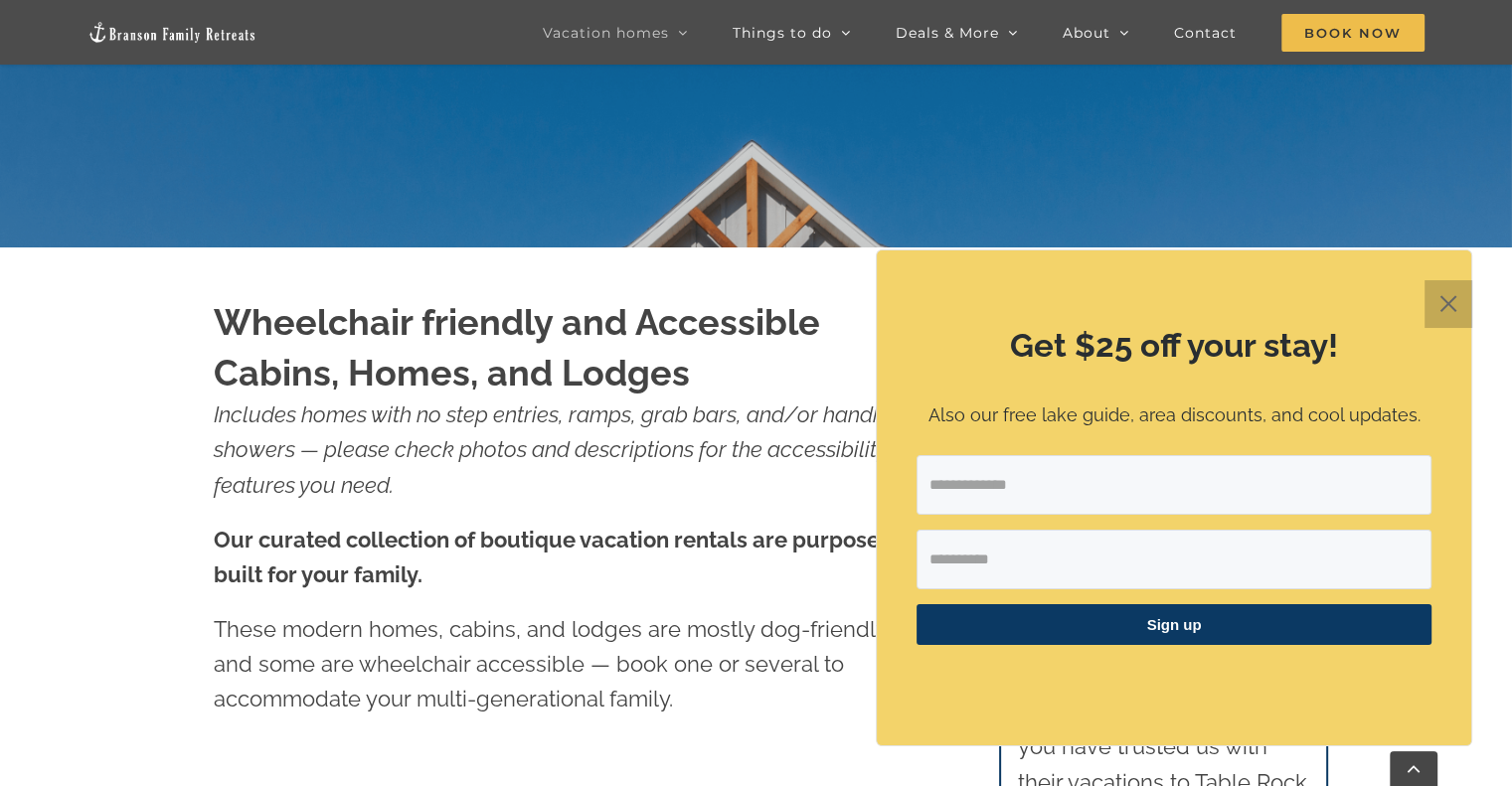 click on "✕" at bounding box center [1448, 304] 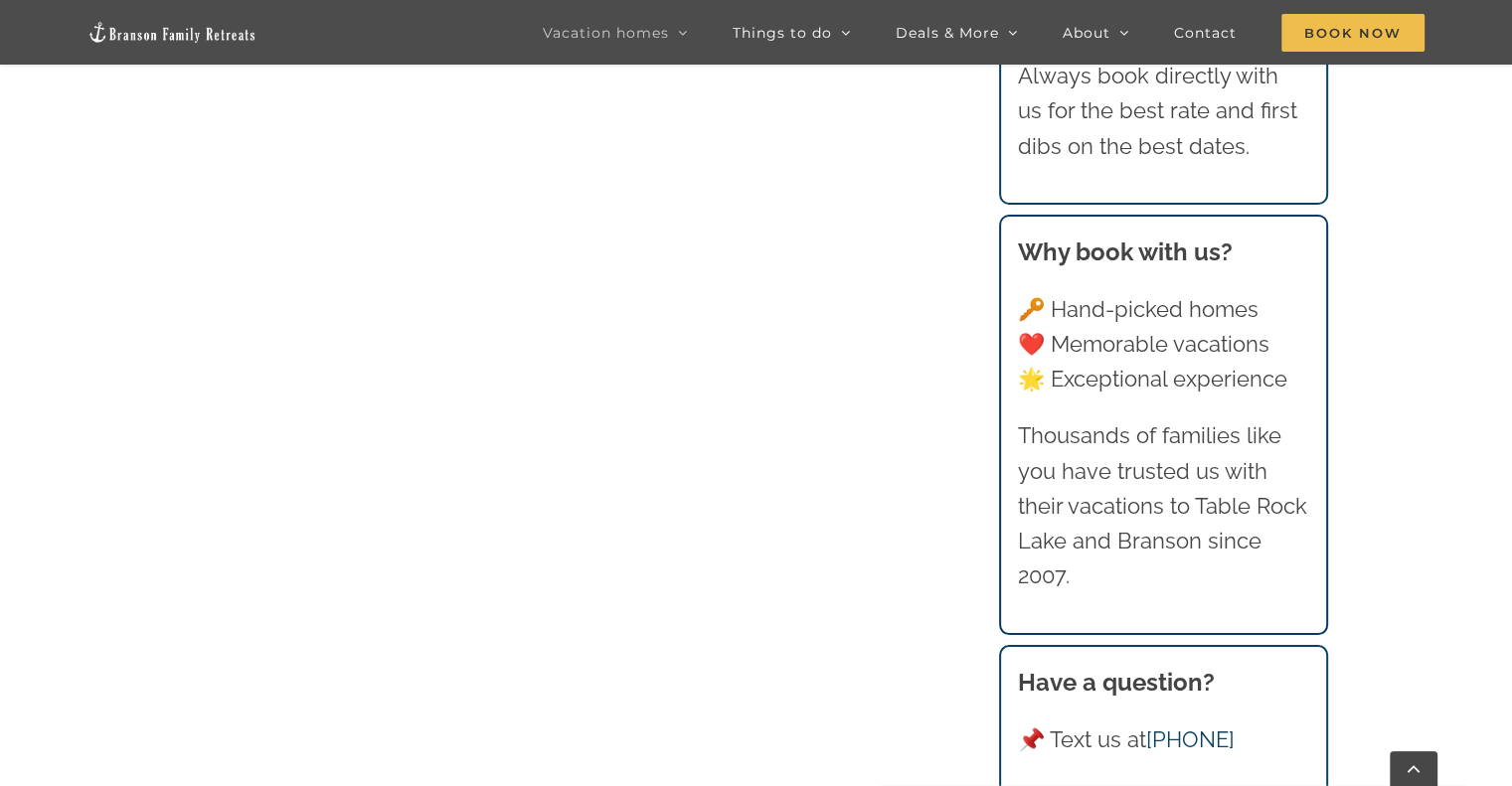 scroll, scrollTop: 3080, scrollLeft: 0, axis: vertical 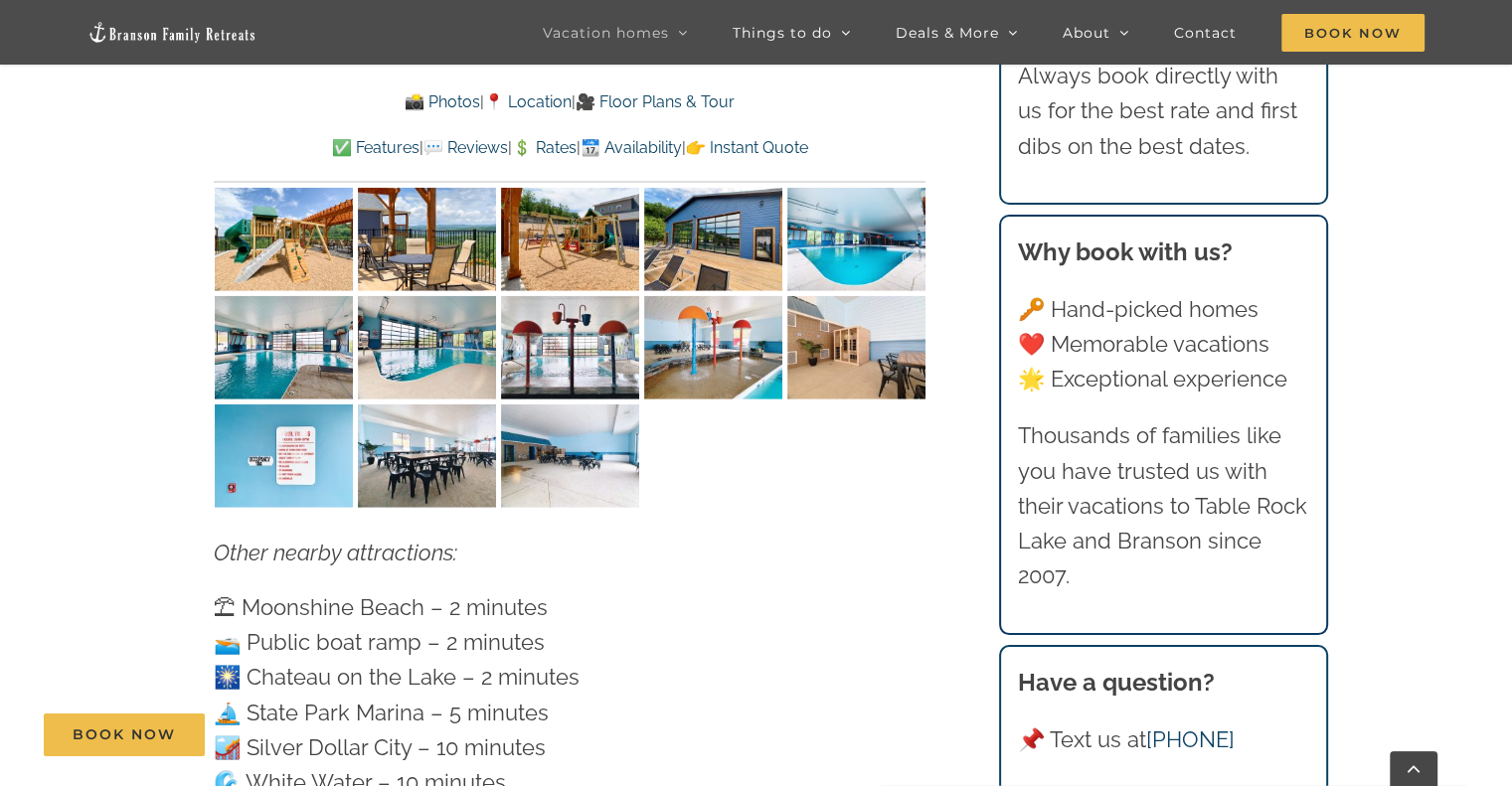 click at bounding box center [570, 456] 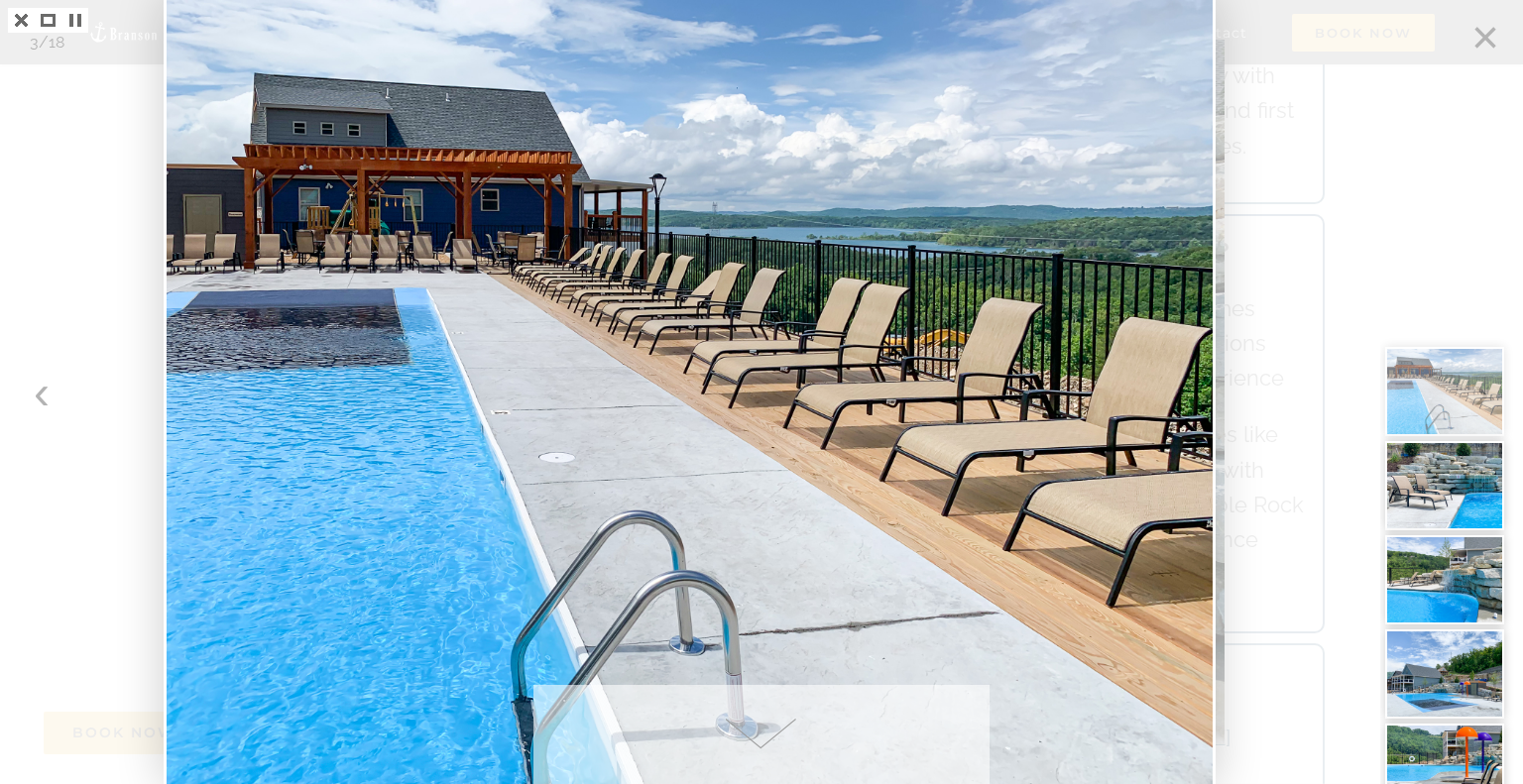 click at bounding box center [1452, 392] 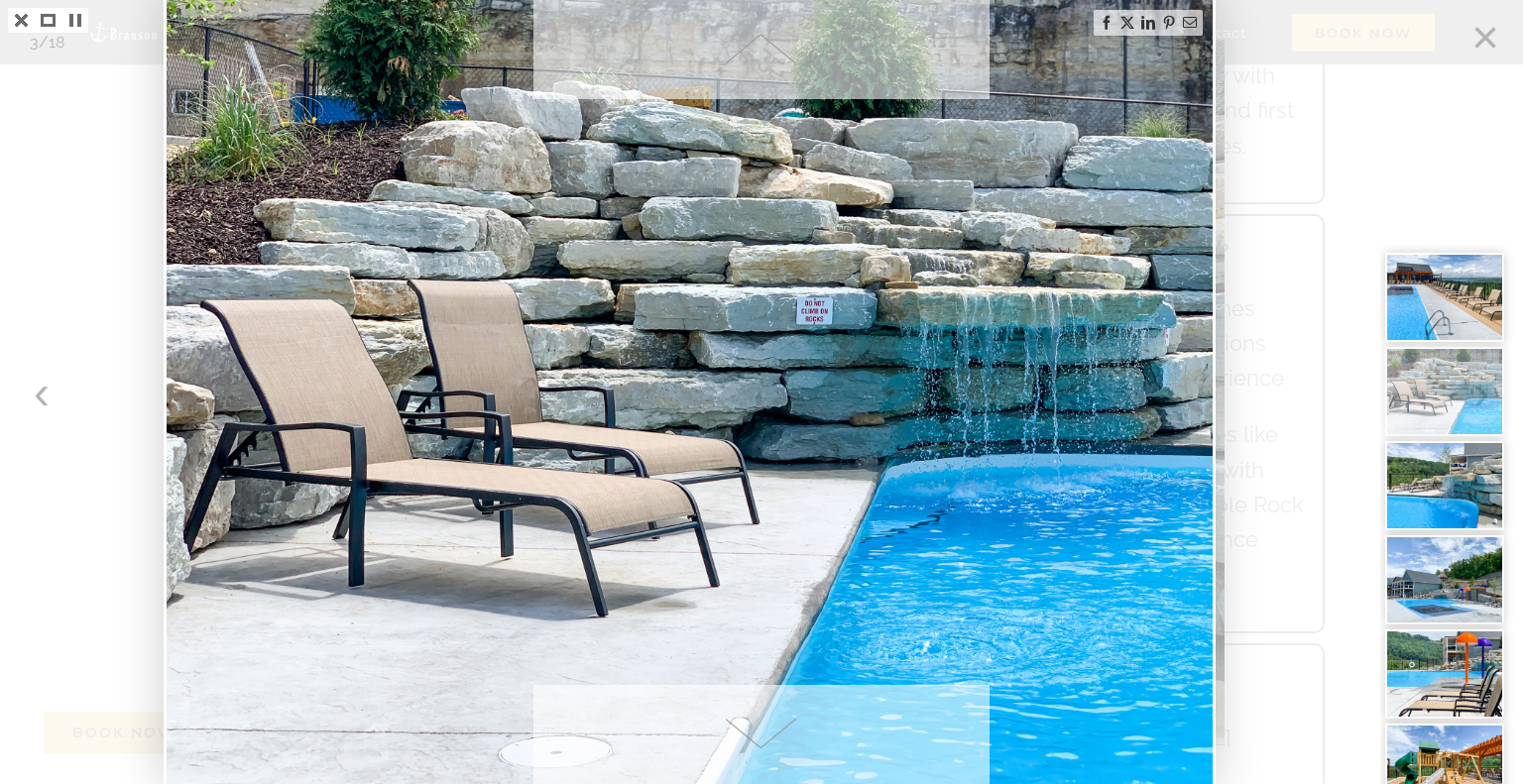 click at bounding box center (762, 392) 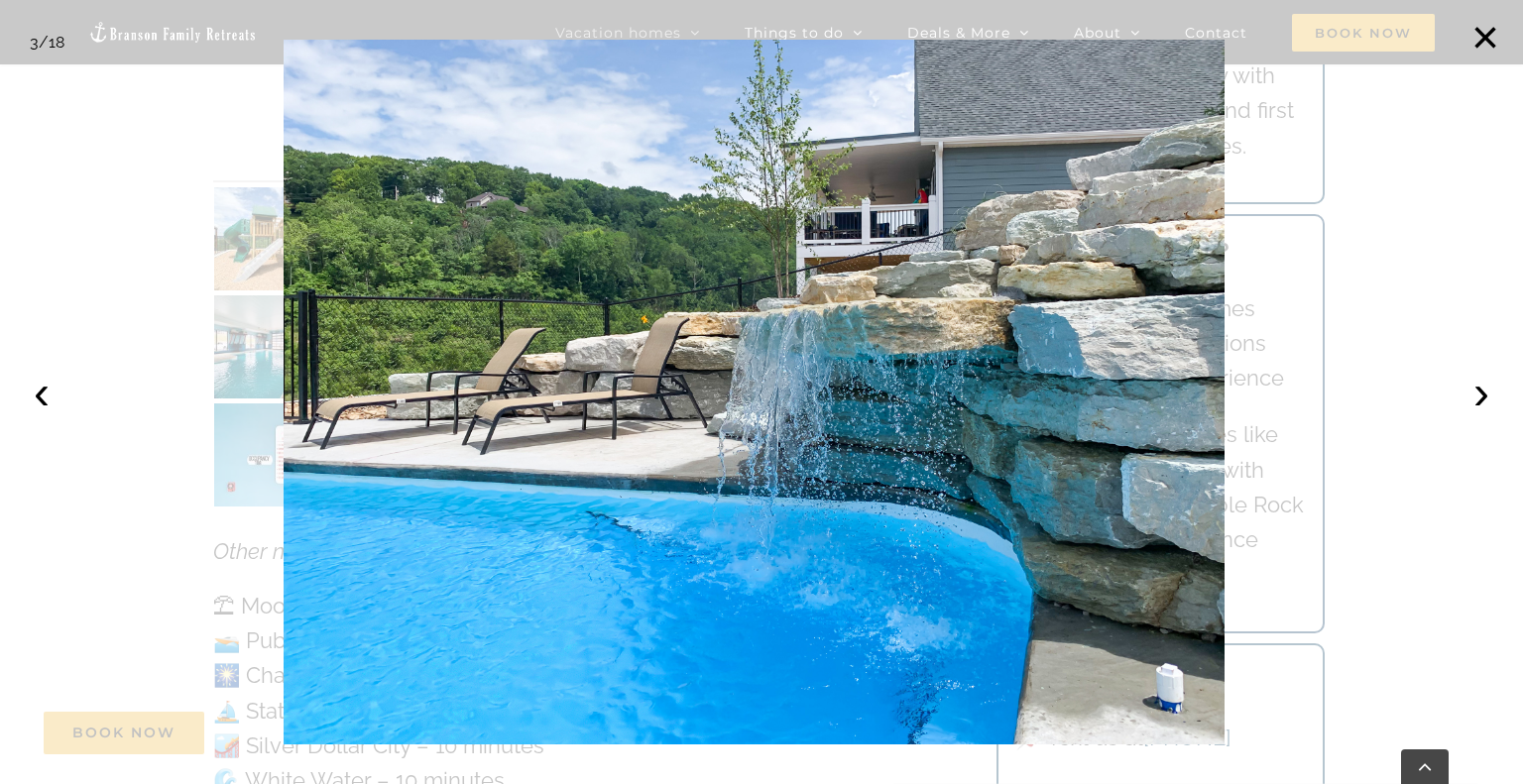 click on "‹" at bounding box center (42, 392) 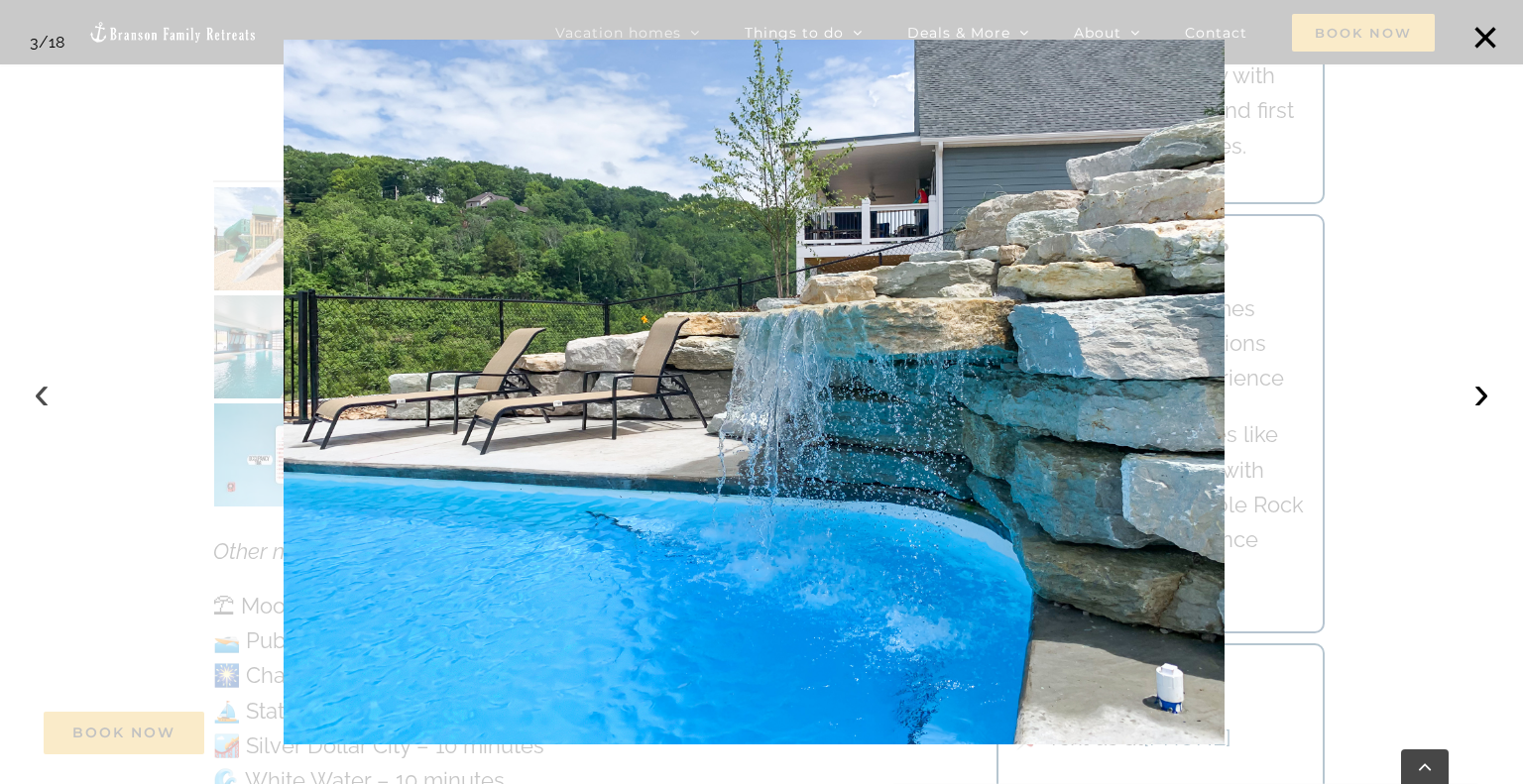 click on "‹" at bounding box center [42, 392] 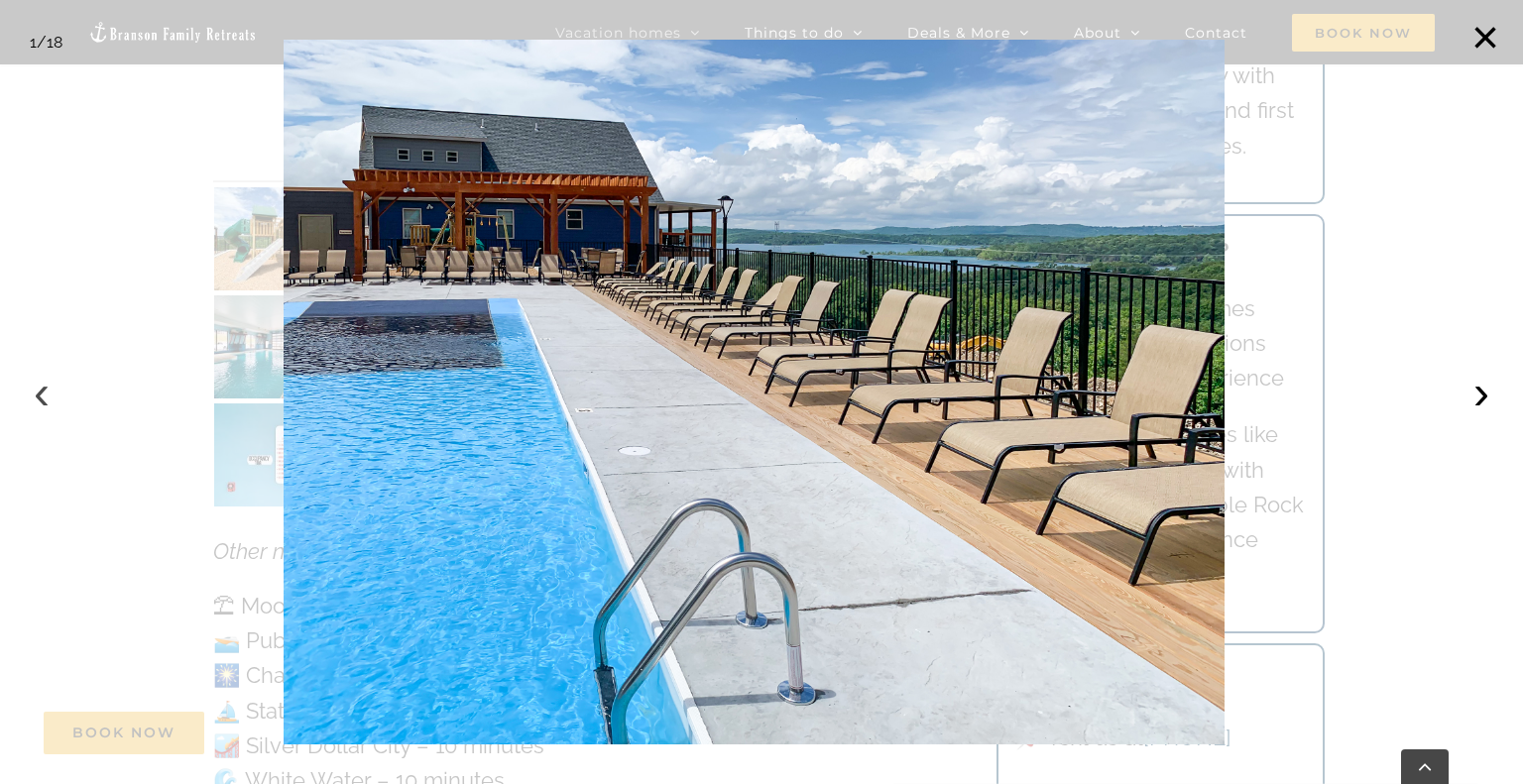 click on "‹" at bounding box center [42, 392] 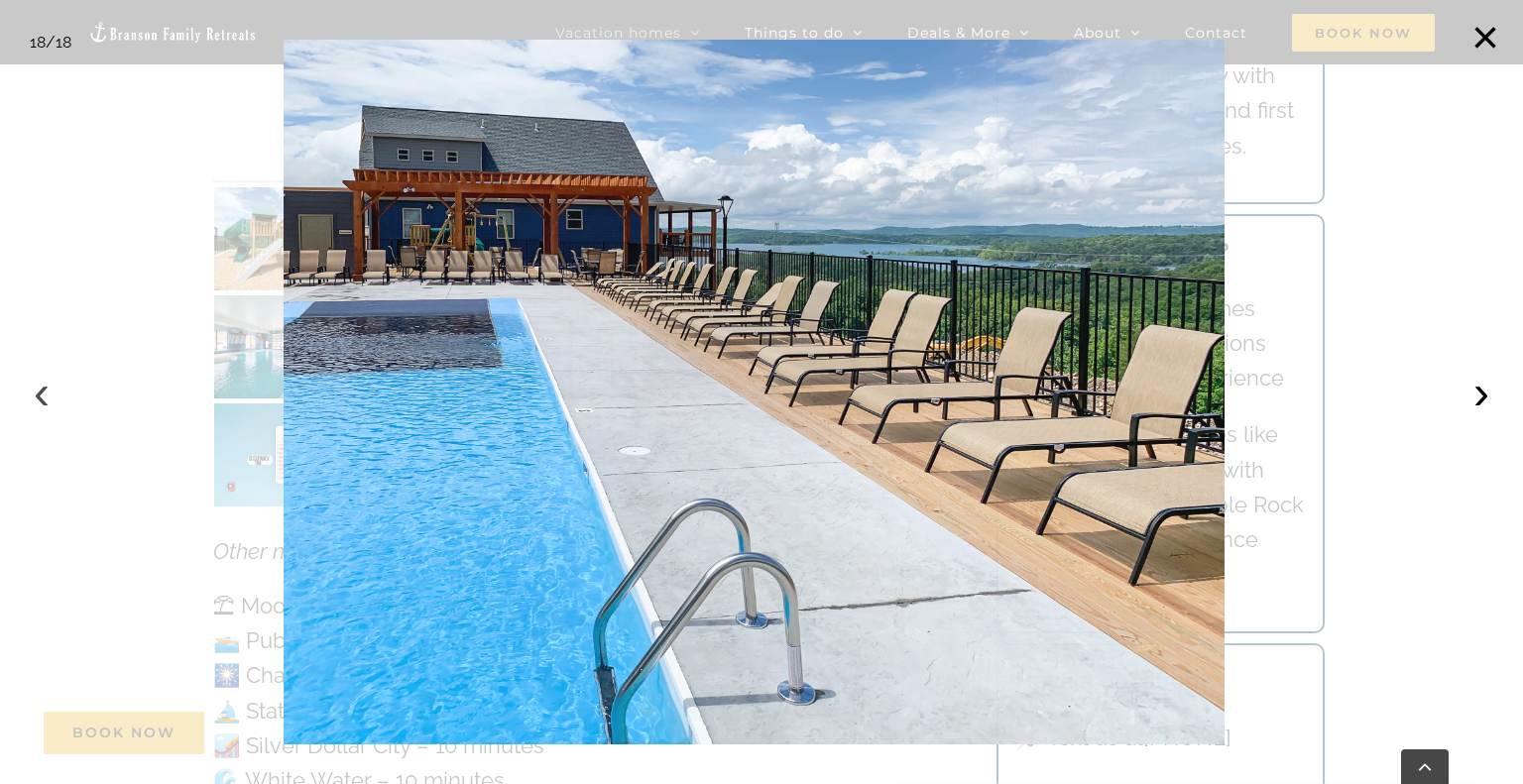 click on "‹" at bounding box center (42, 392) 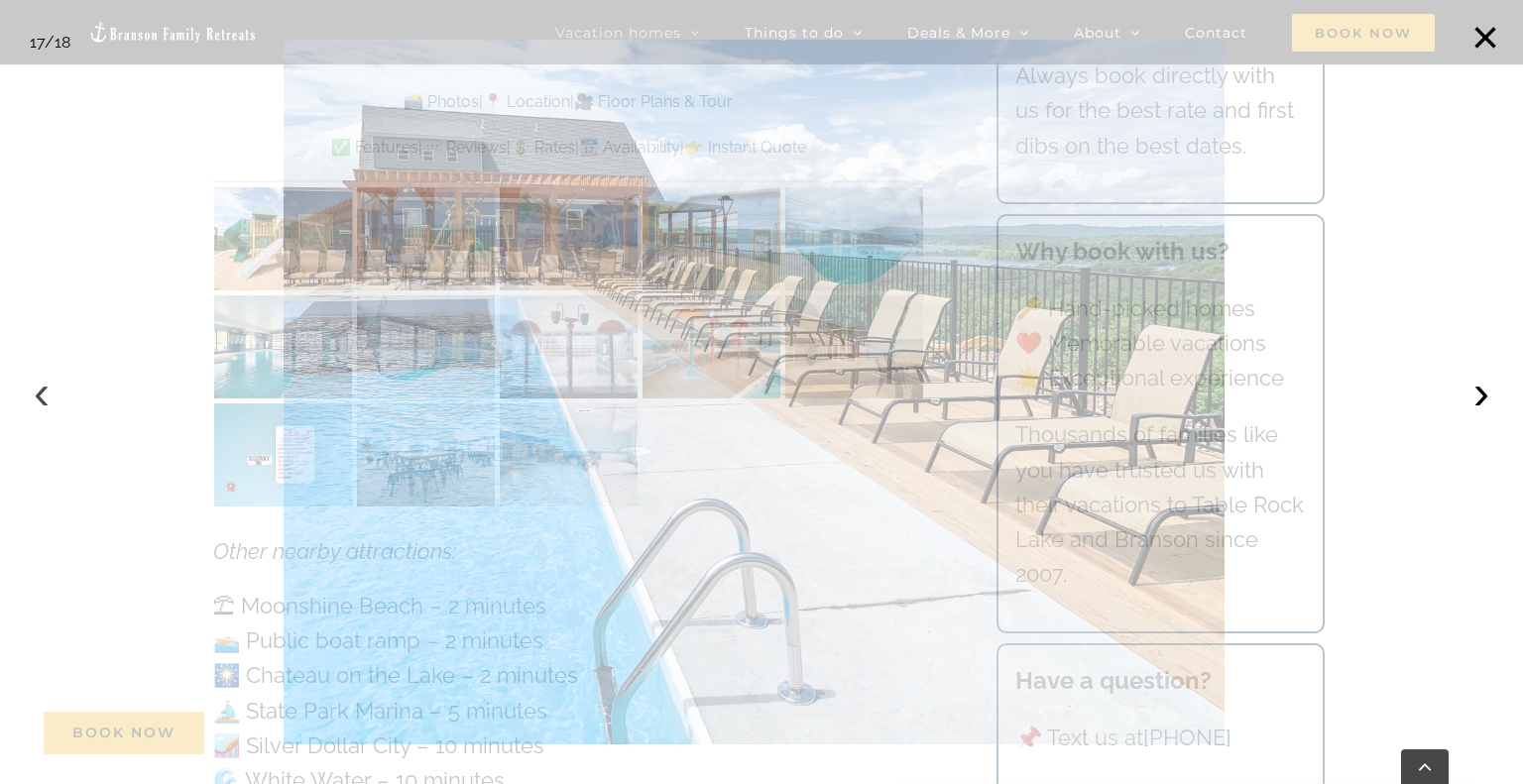 click on "‹" at bounding box center (42, 392) 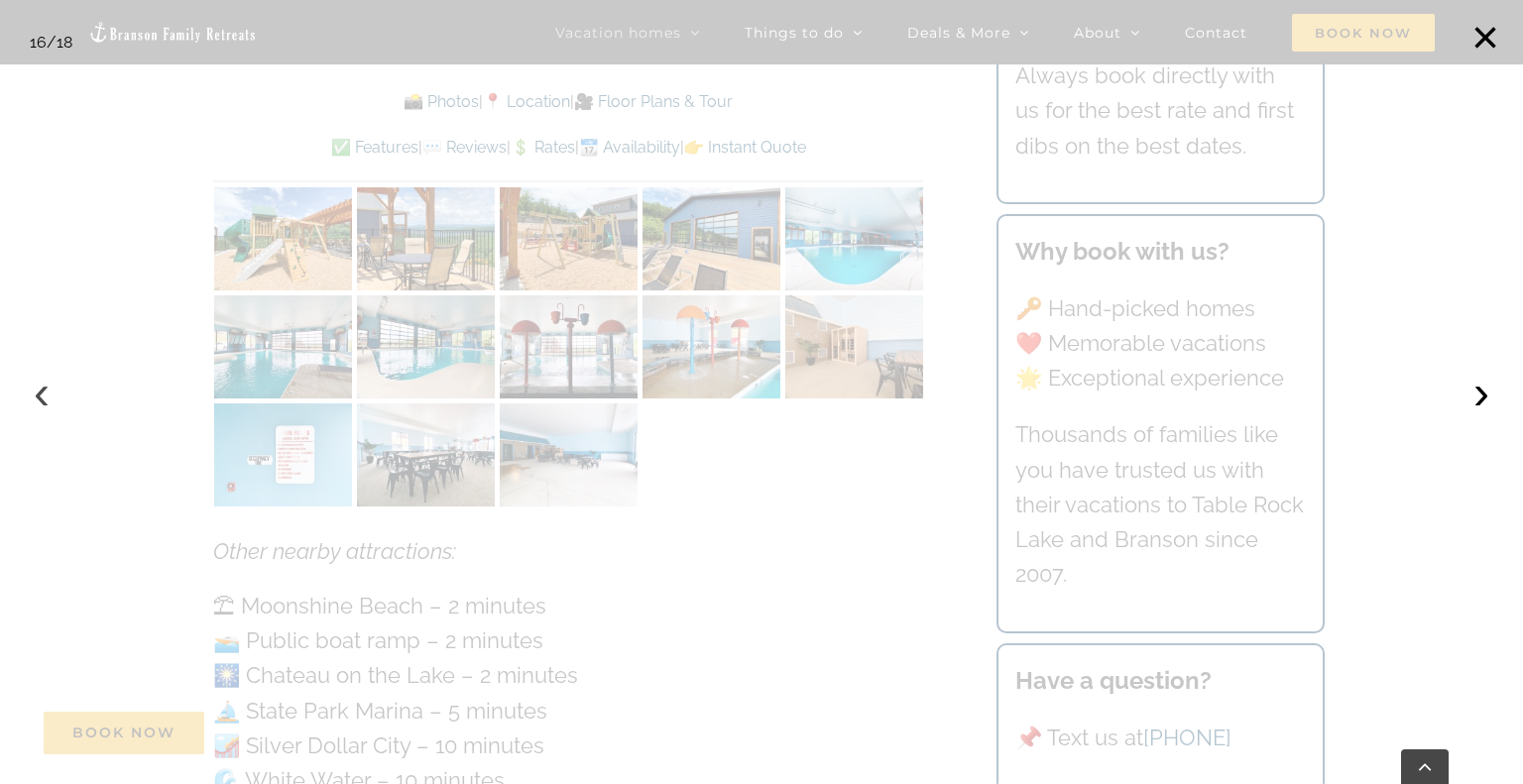click on "‹" at bounding box center [42, 392] 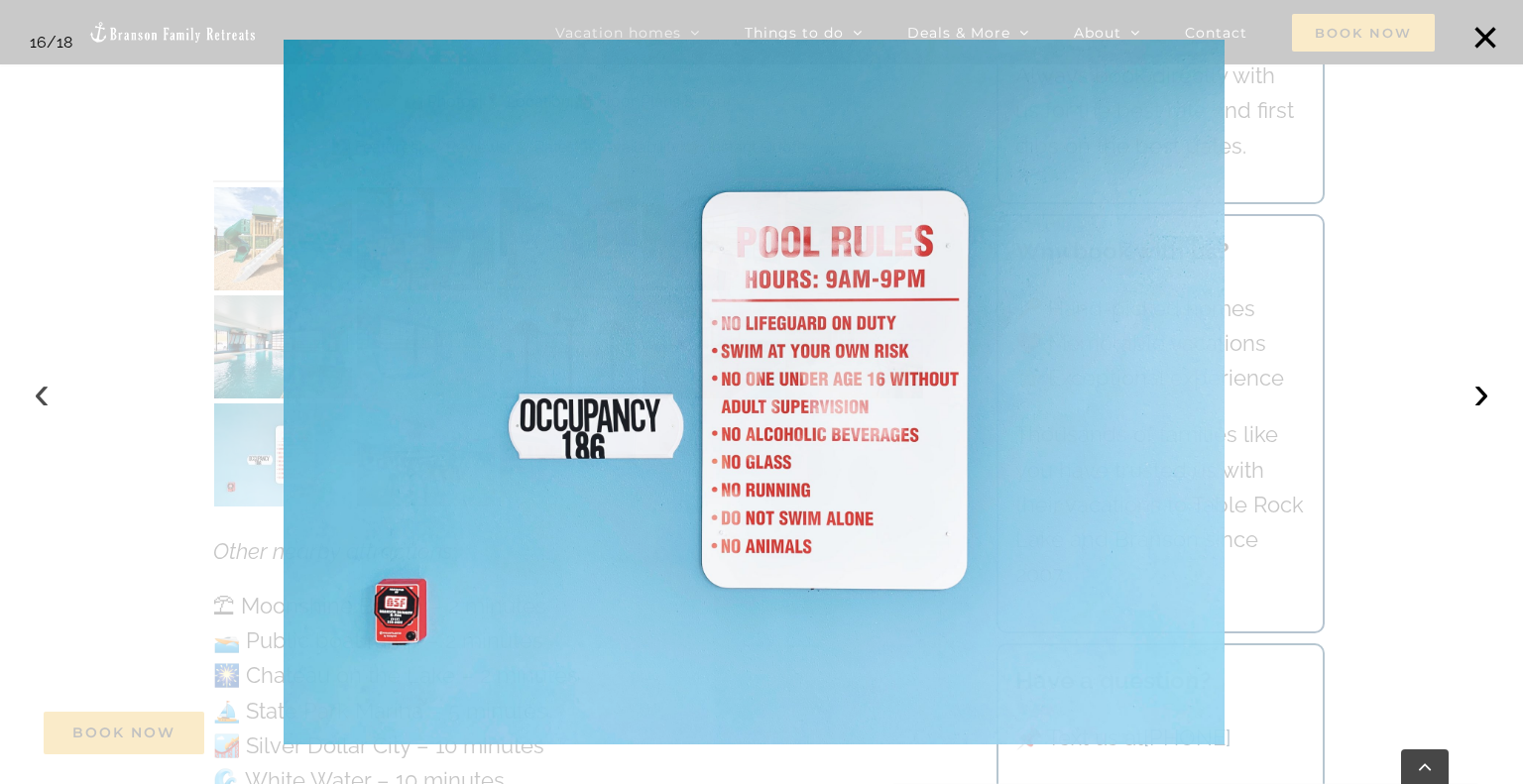click on "‹" at bounding box center [42, 392] 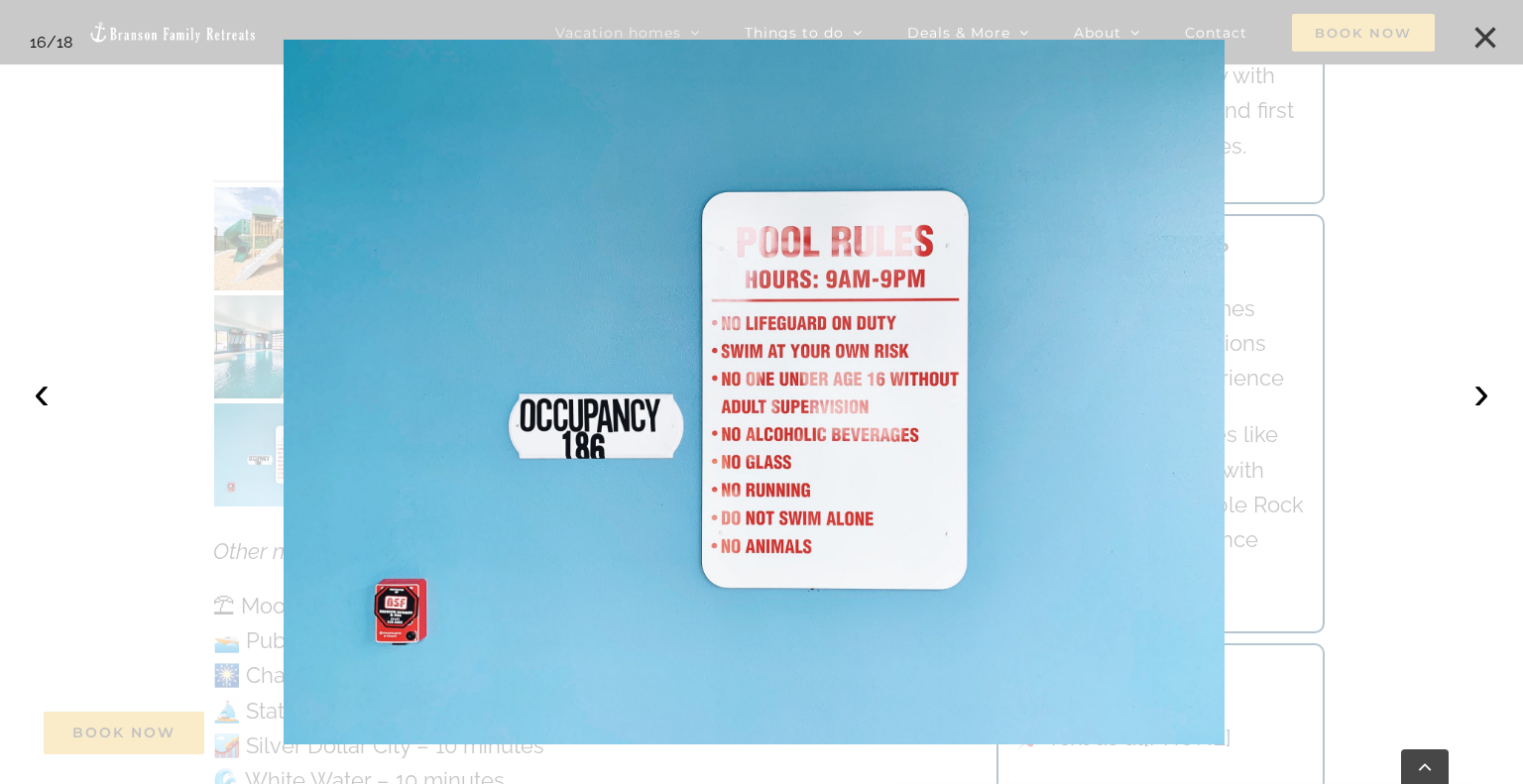click on "×" at bounding box center (1485, 38) 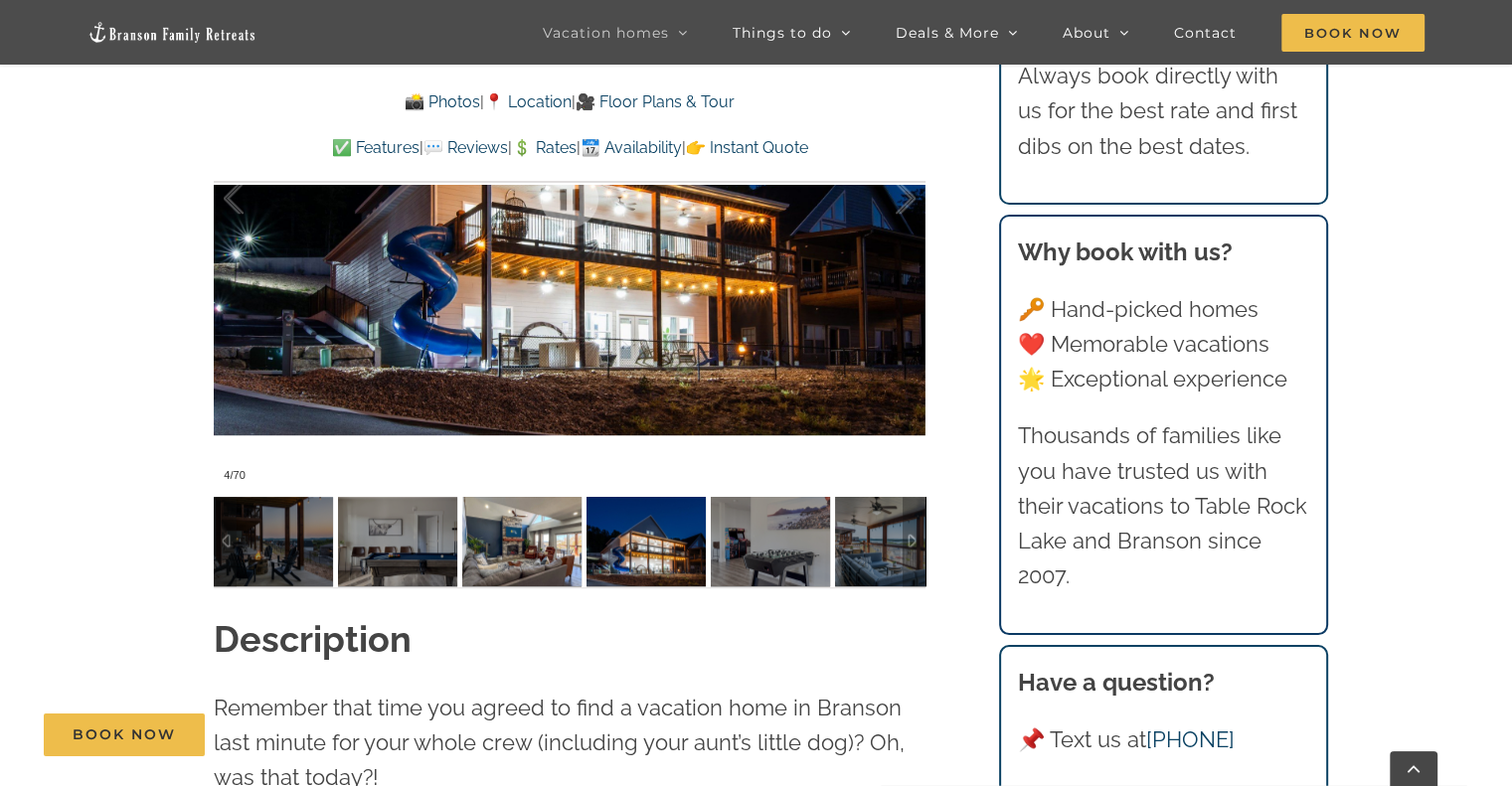 scroll, scrollTop: 1590, scrollLeft: 0, axis: vertical 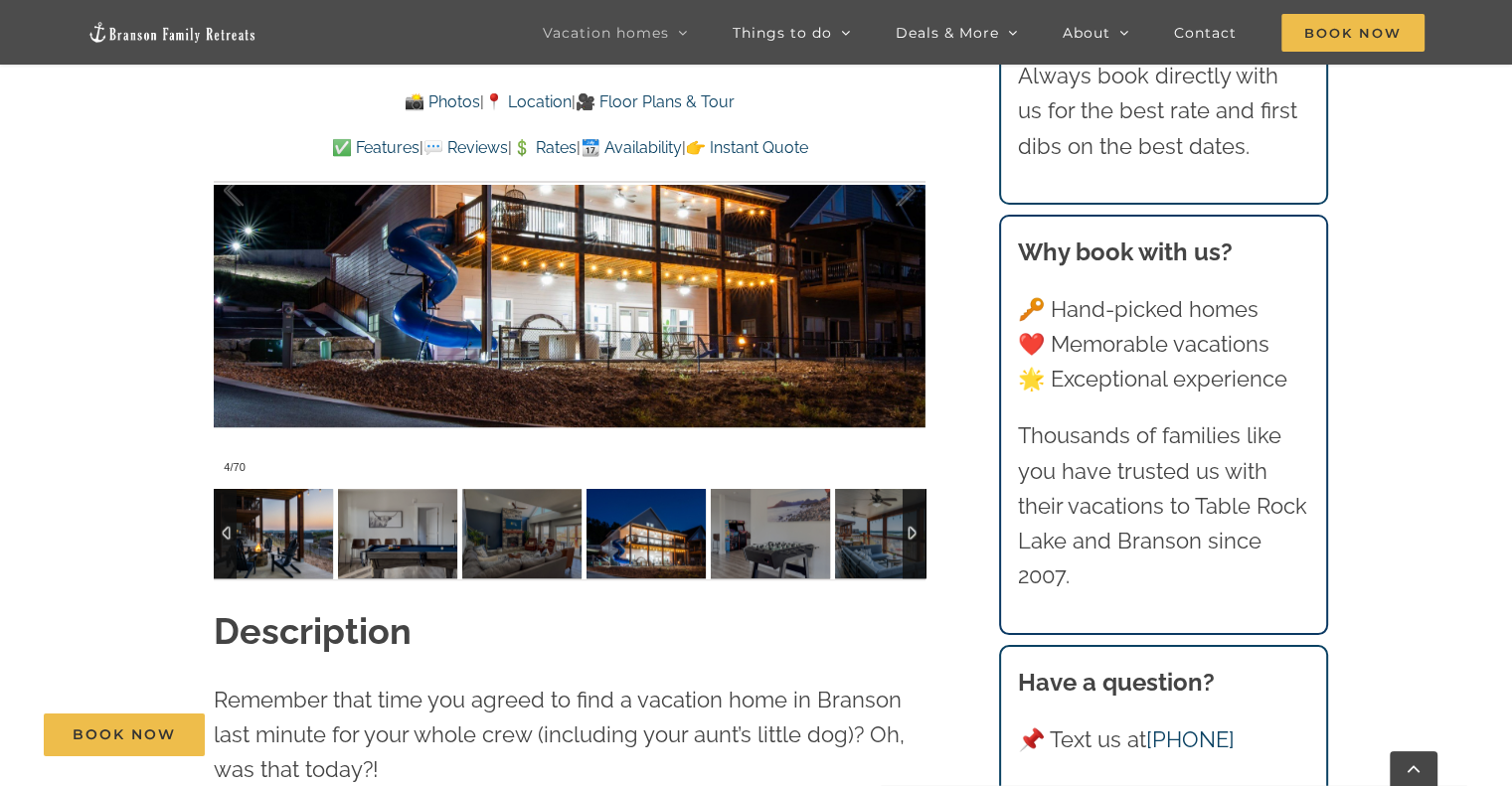 click at bounding box center (273, 534) 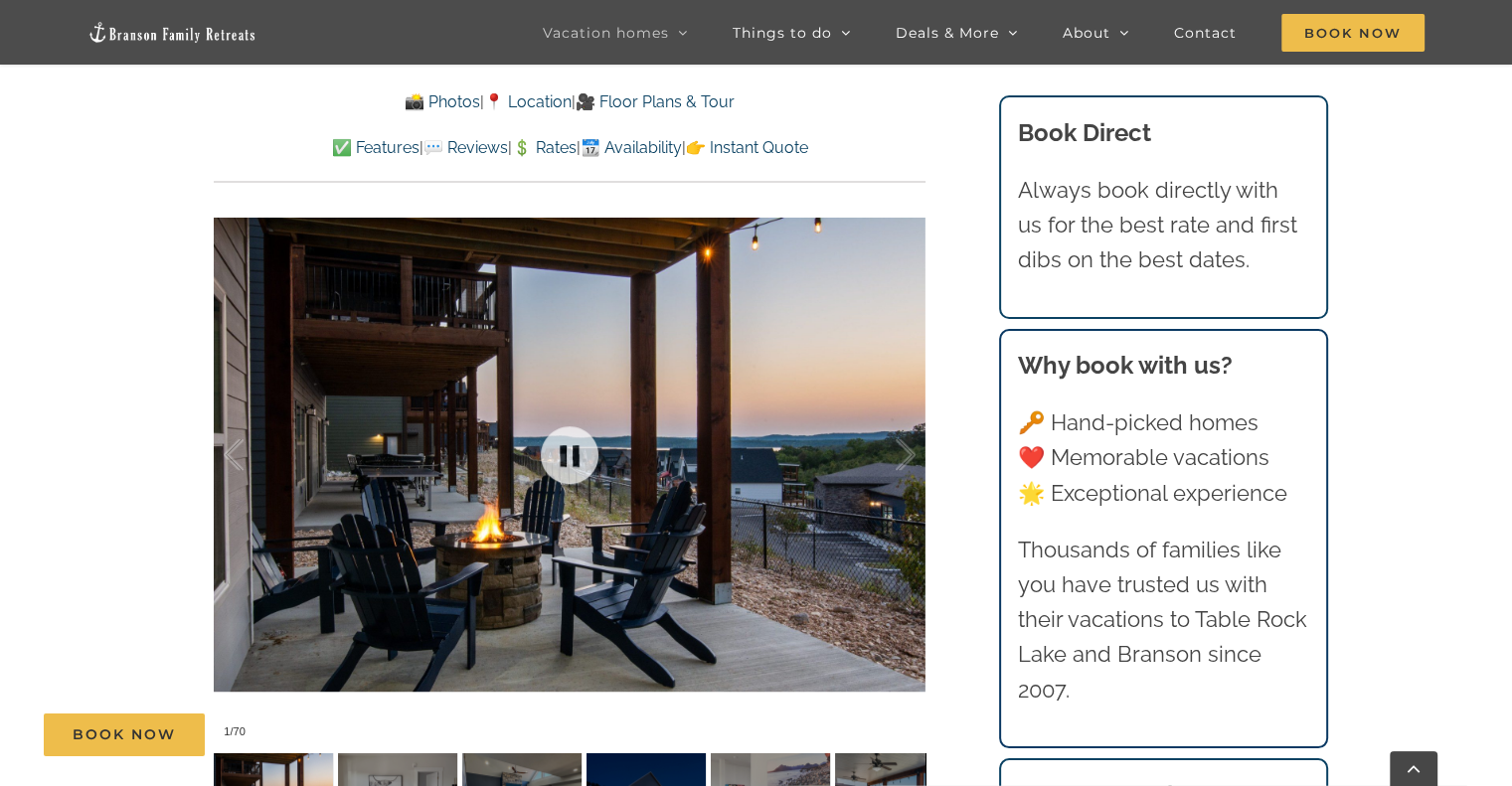 scroll, scrollTop: 1292, scrollLeft: 0, axis: vertical 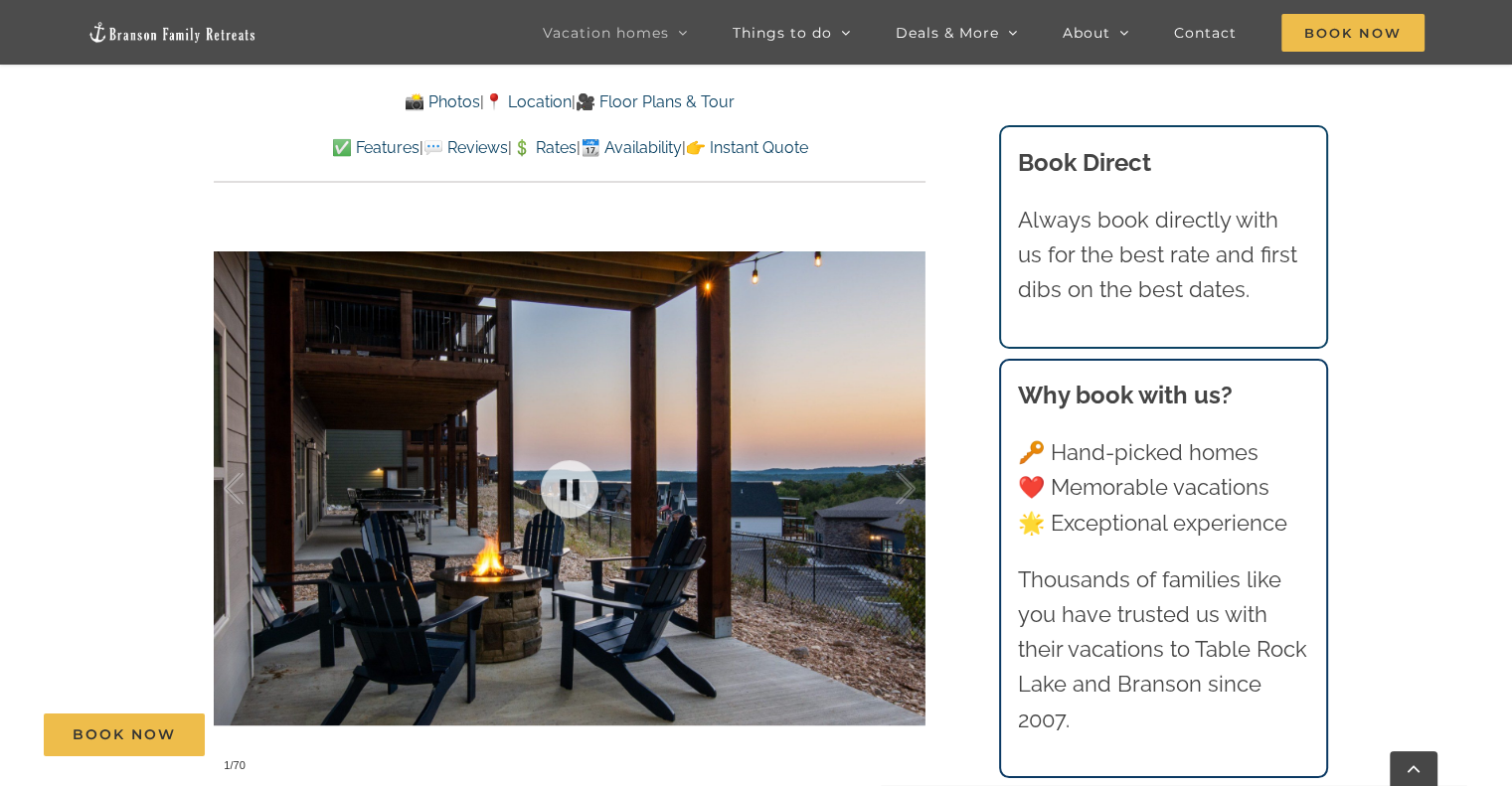 click at bounding box center (570, 488) 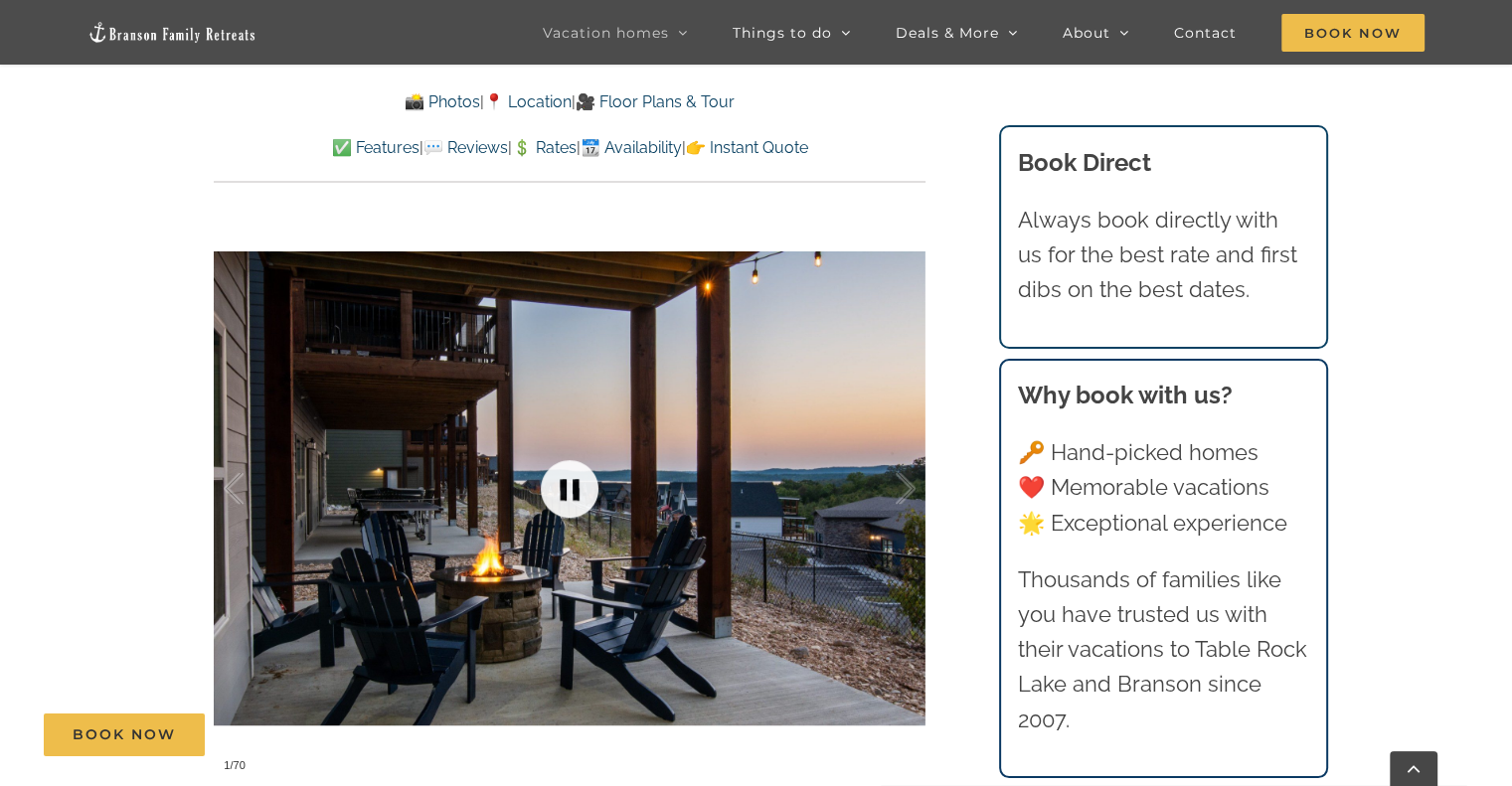 click at bounding box center (570, 489) 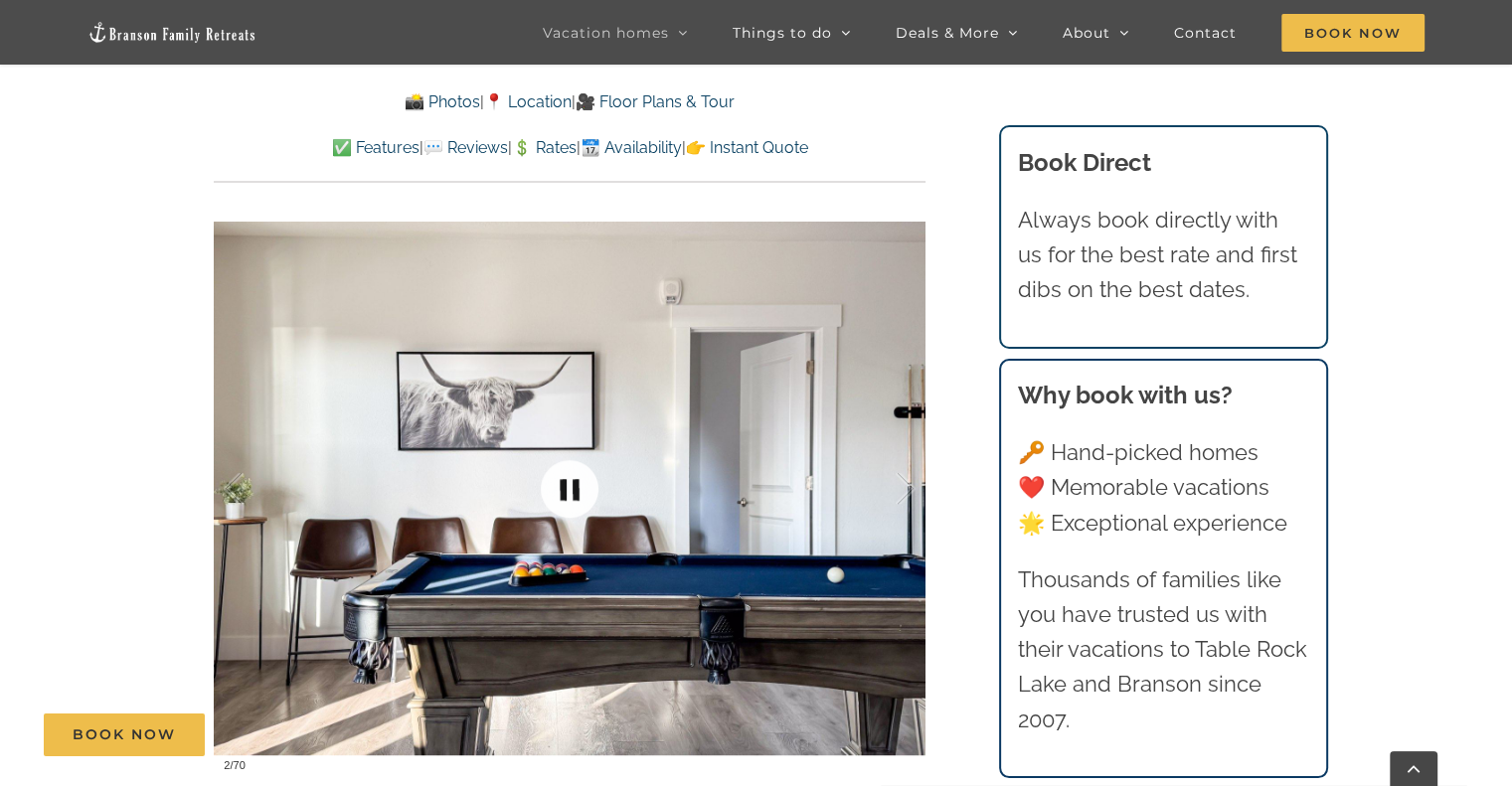 click at bounding box center [570, 489] 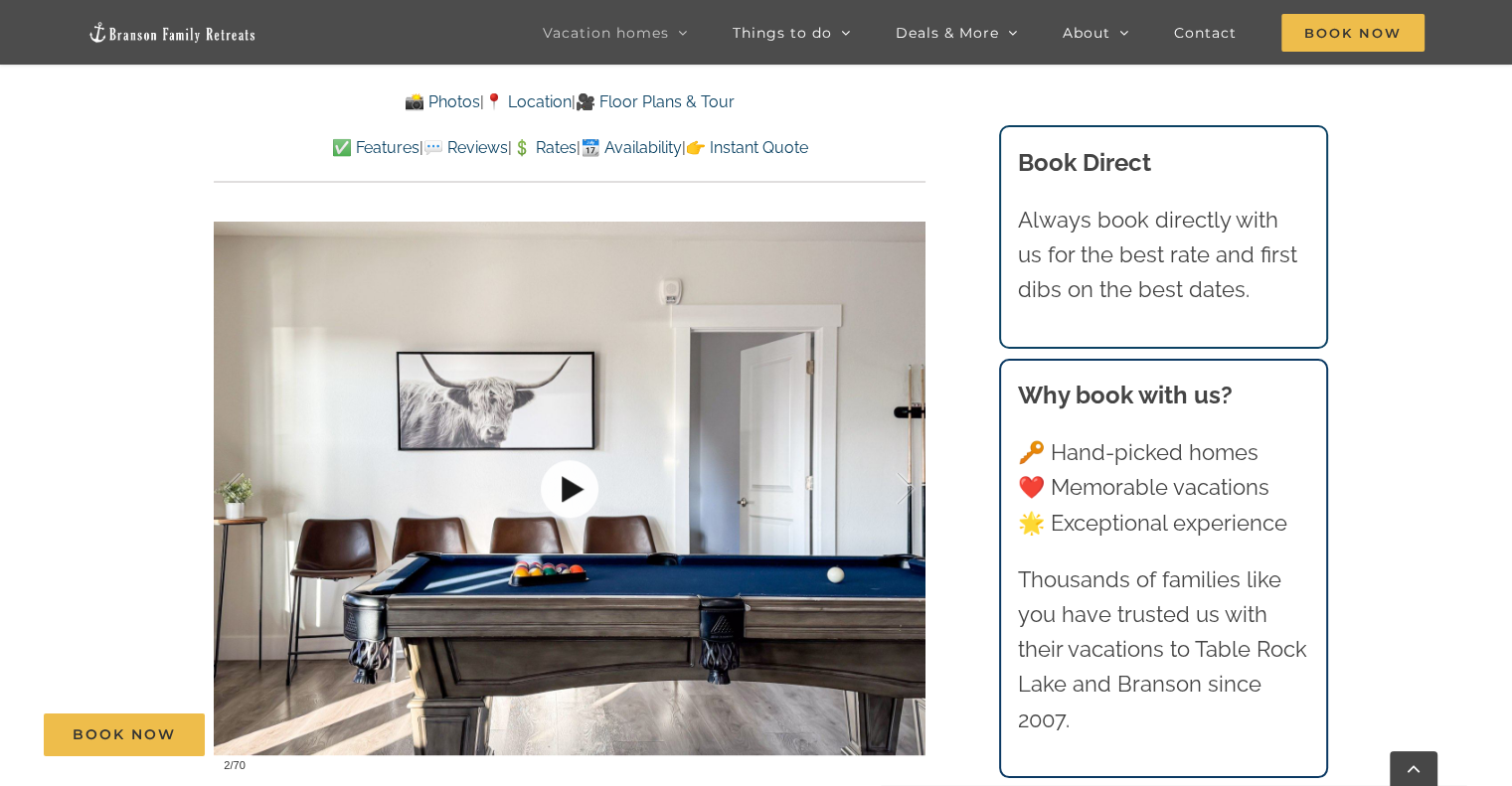 click at bounding box center [570, 489] 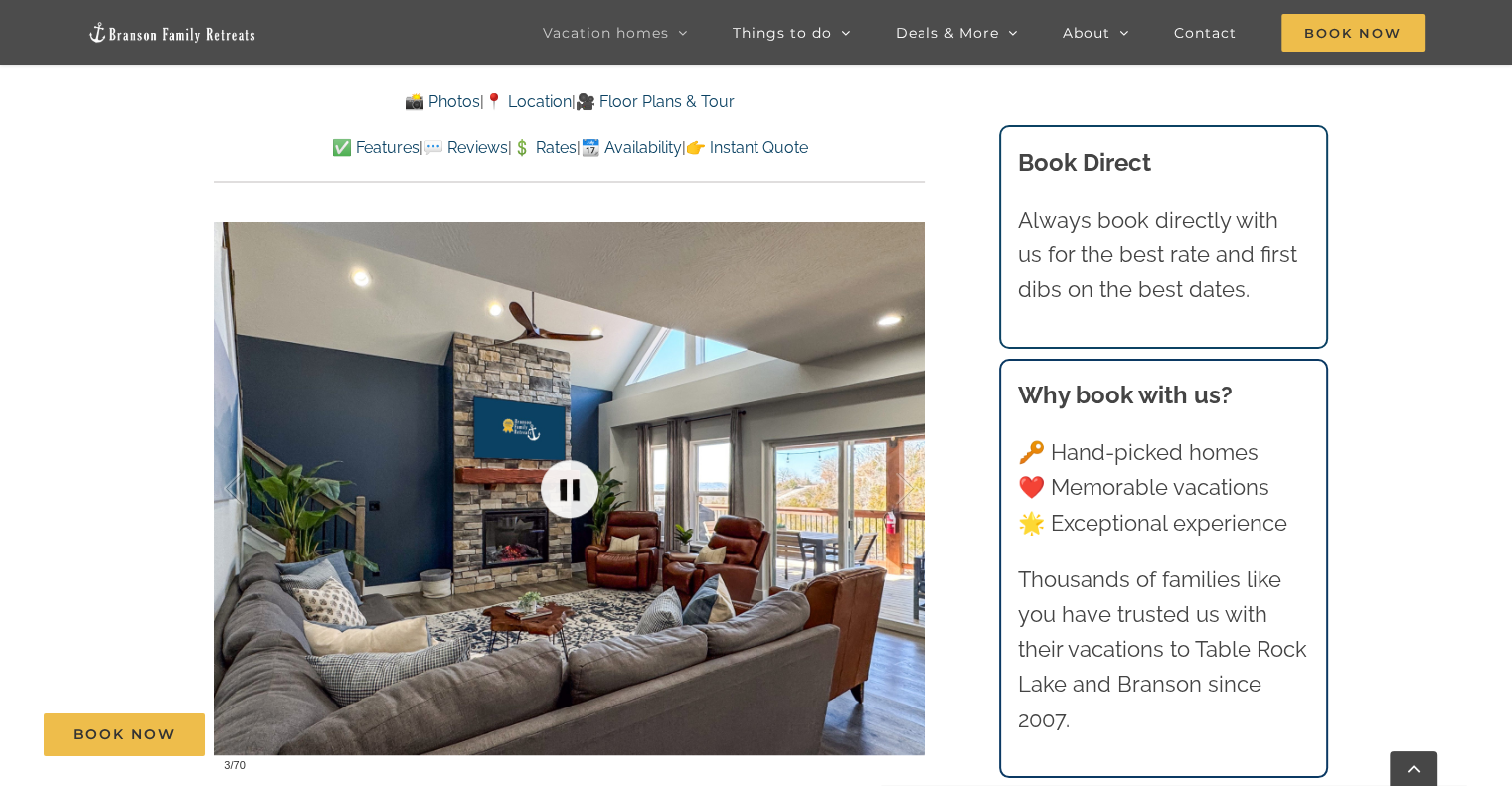 click at bounding box center (570, 489) 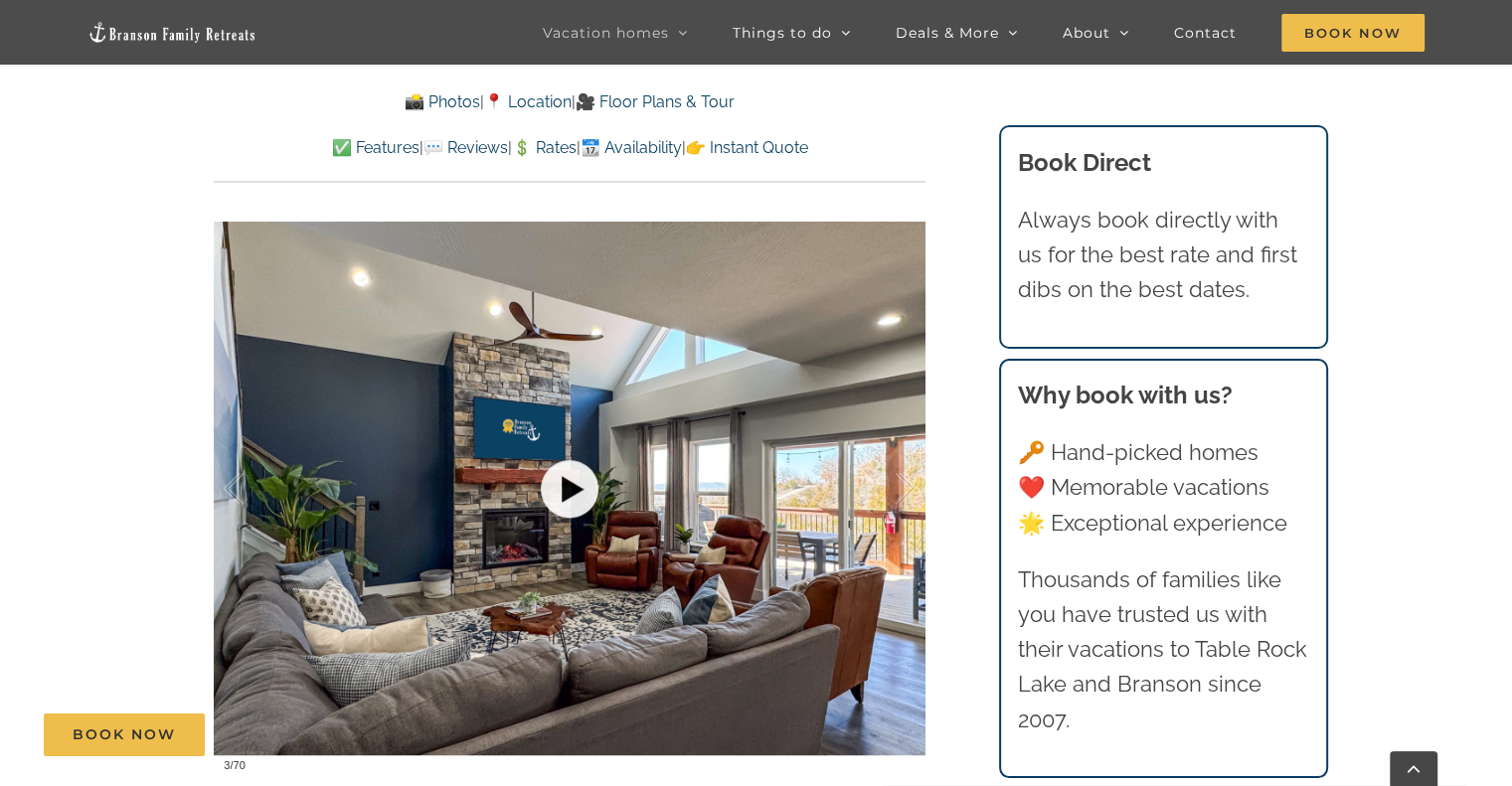 click at bounding box center (570, 489) 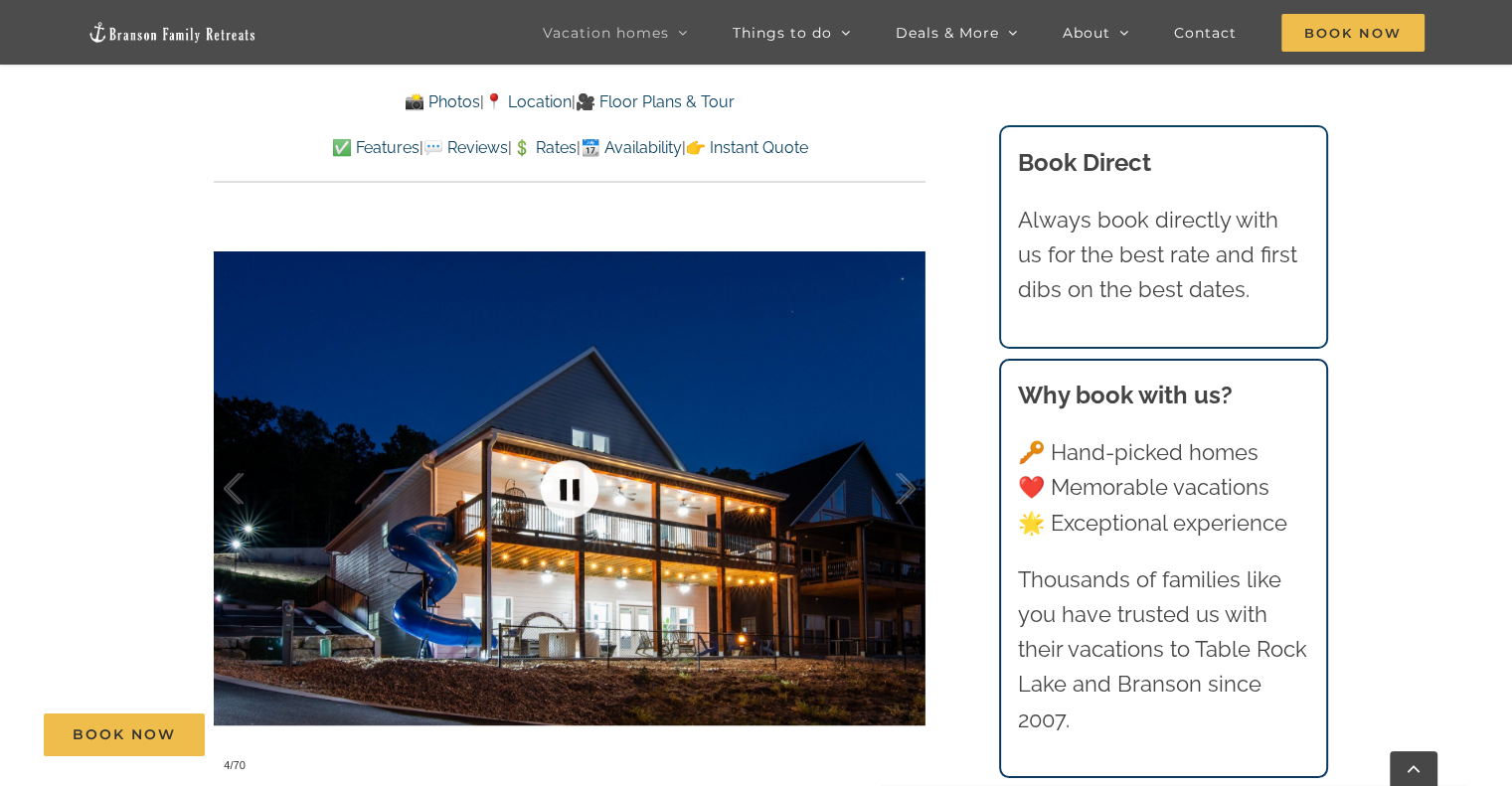 click at bounding box center (570, 489) 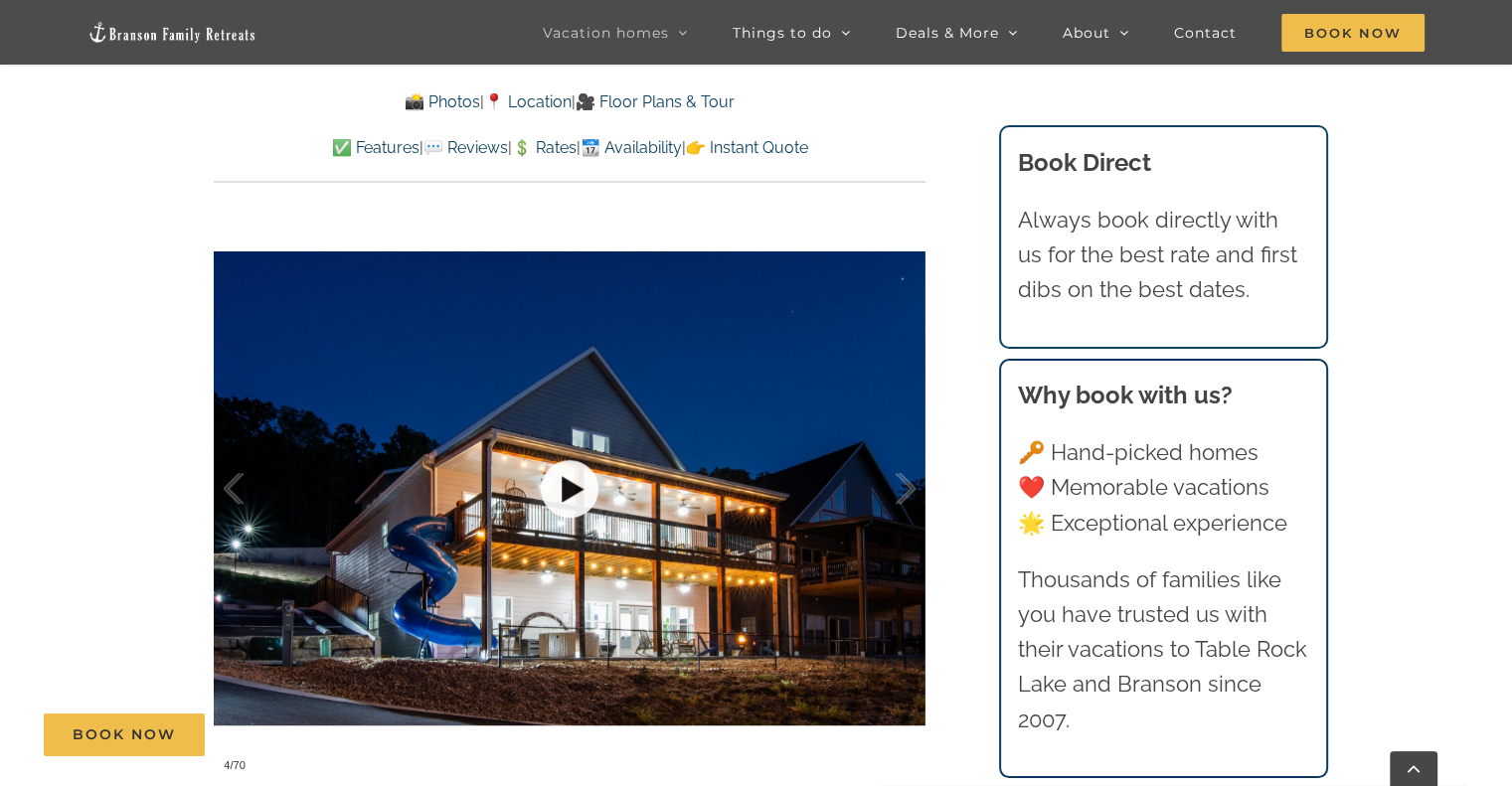 click at bounding box center (570, 489) 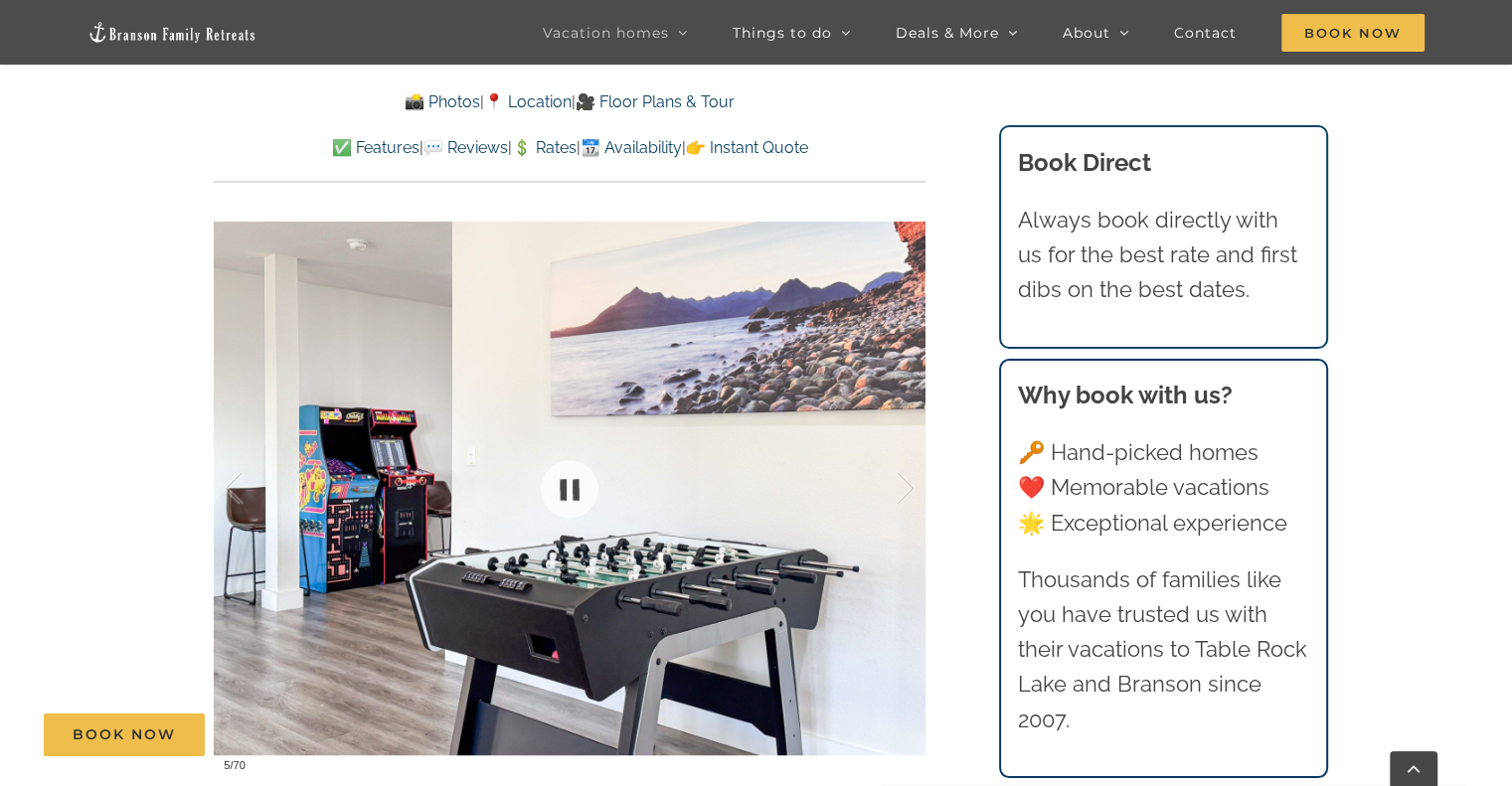 click at bounding box center [570, 488] 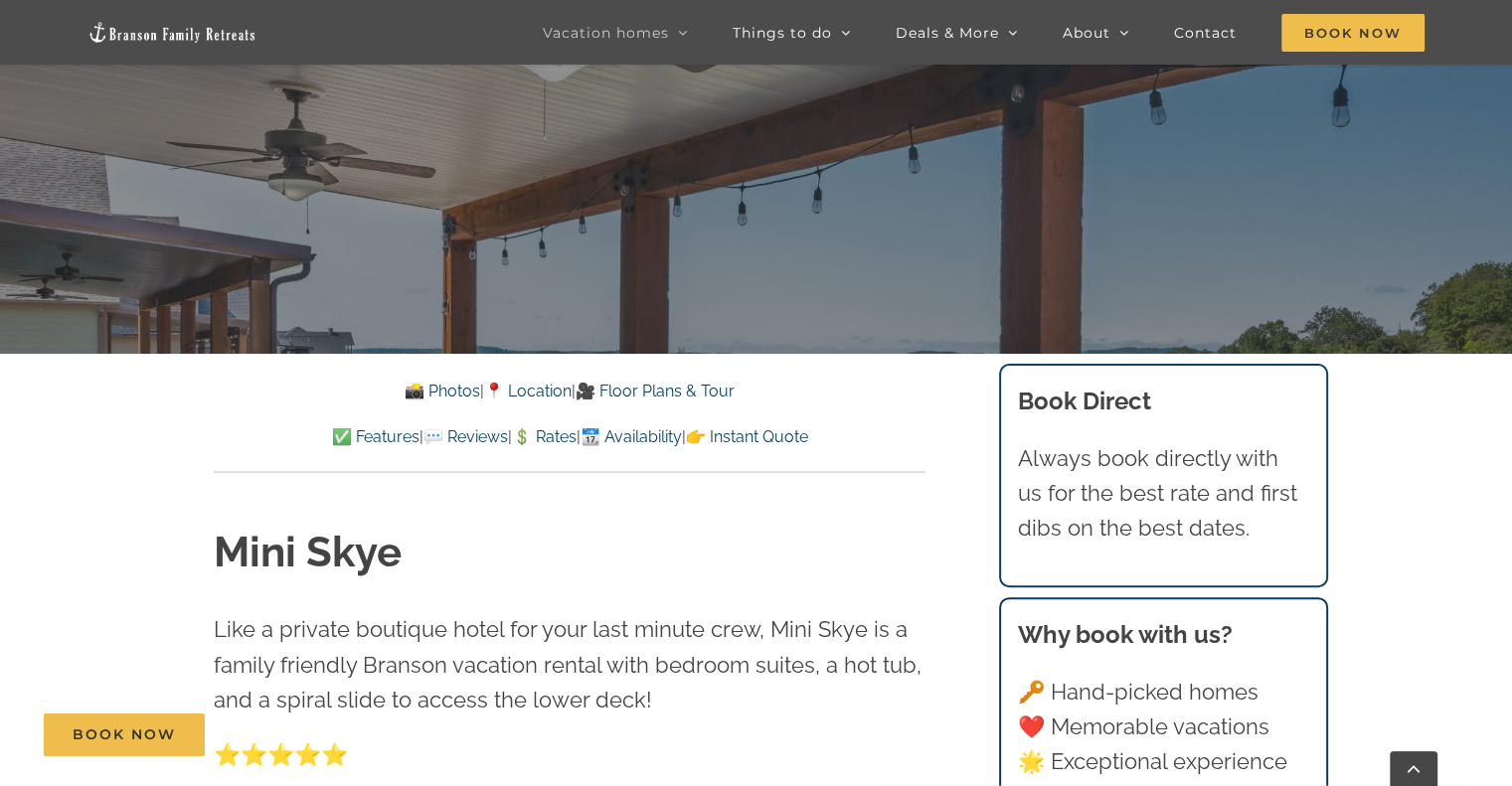 scroll, scrollTop: 0, scrollLeft: 0, axis: both 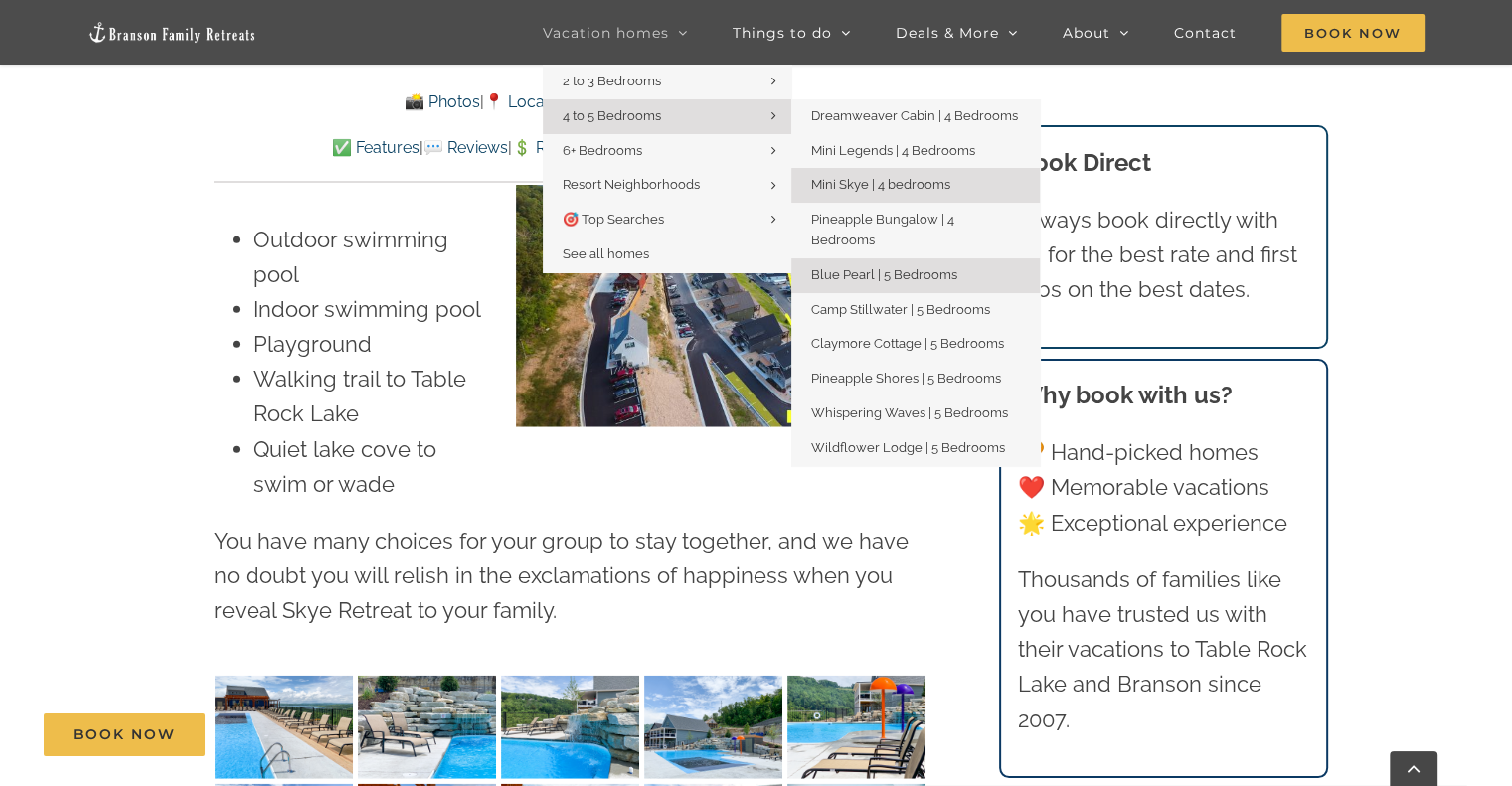click on "Blue Pearl | 5 Bedrooms" at bounding box center [884, 274] 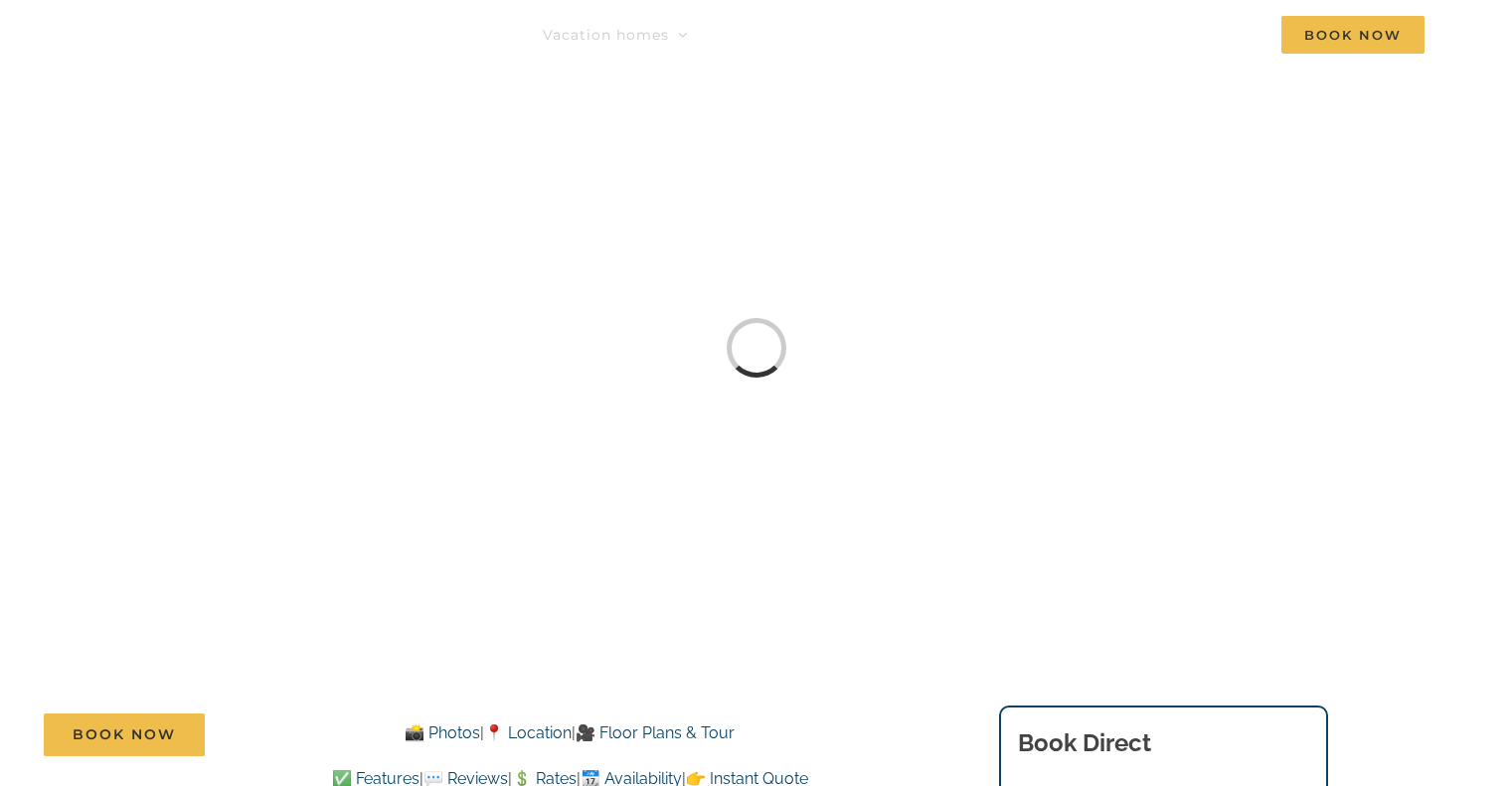scroll, scrollTop: 0, scrollLeft: 0, axis: both 